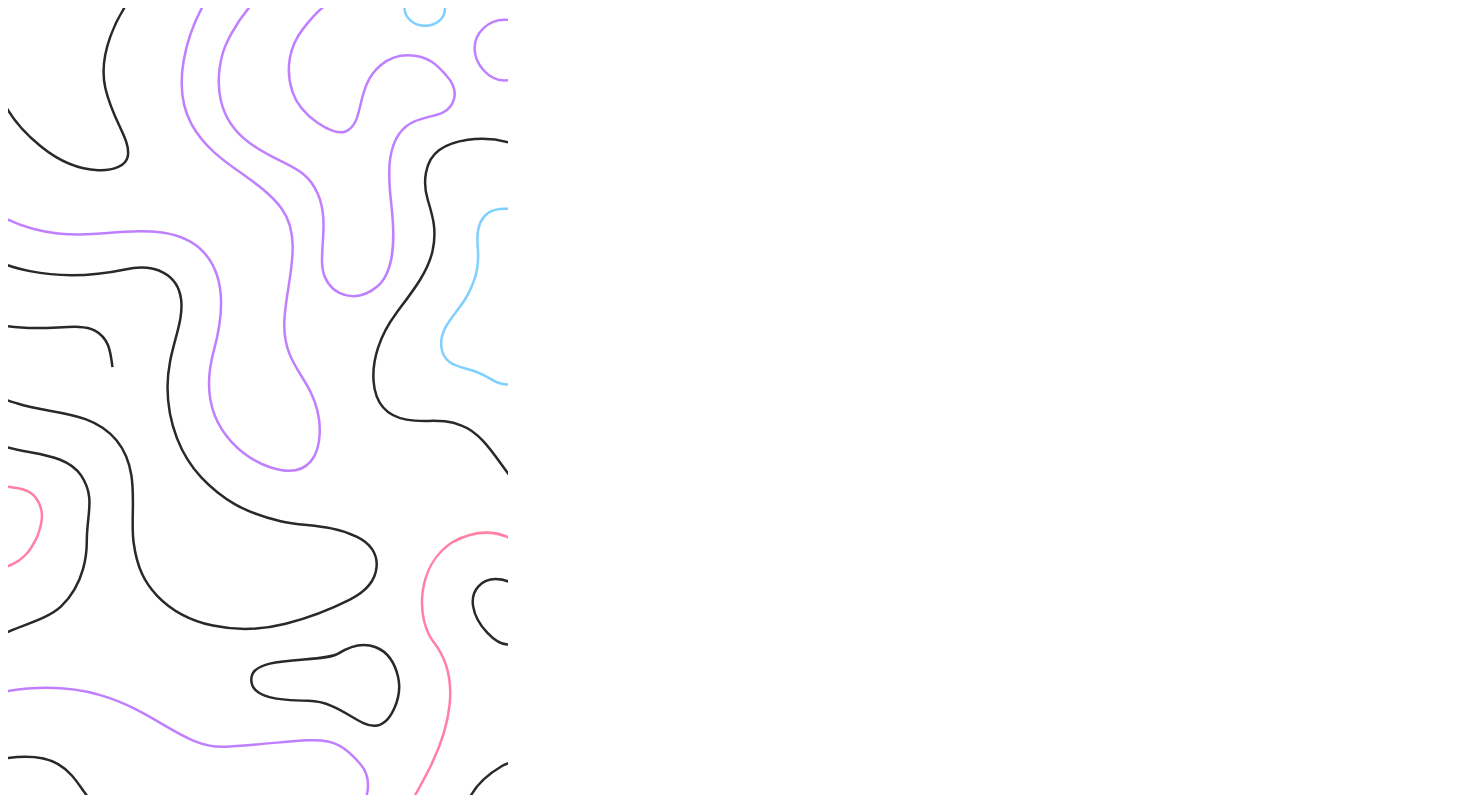 scroll, scrollTop: 0, scrollLeft: 0, axis: both 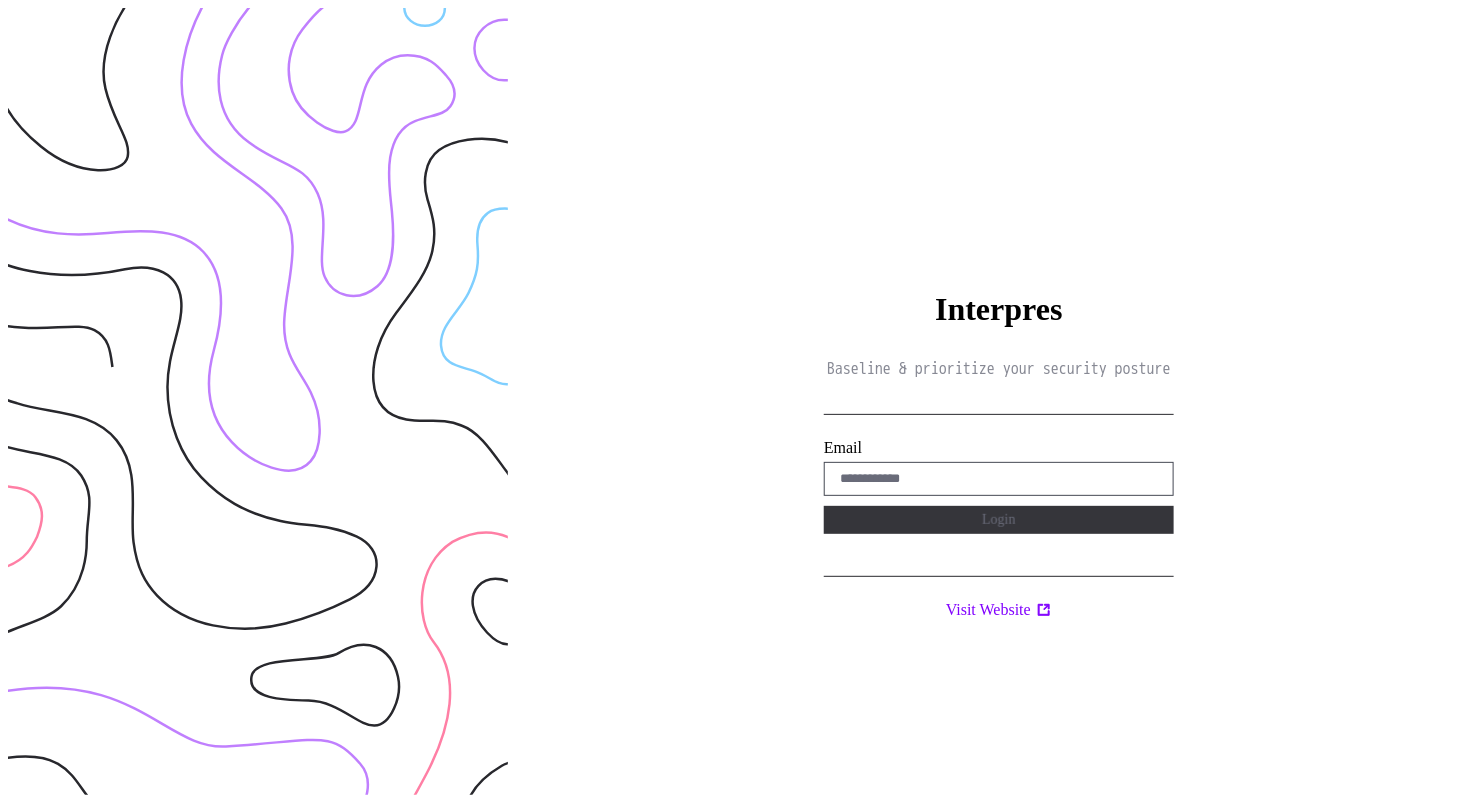 click at bounding box center (999, 479) 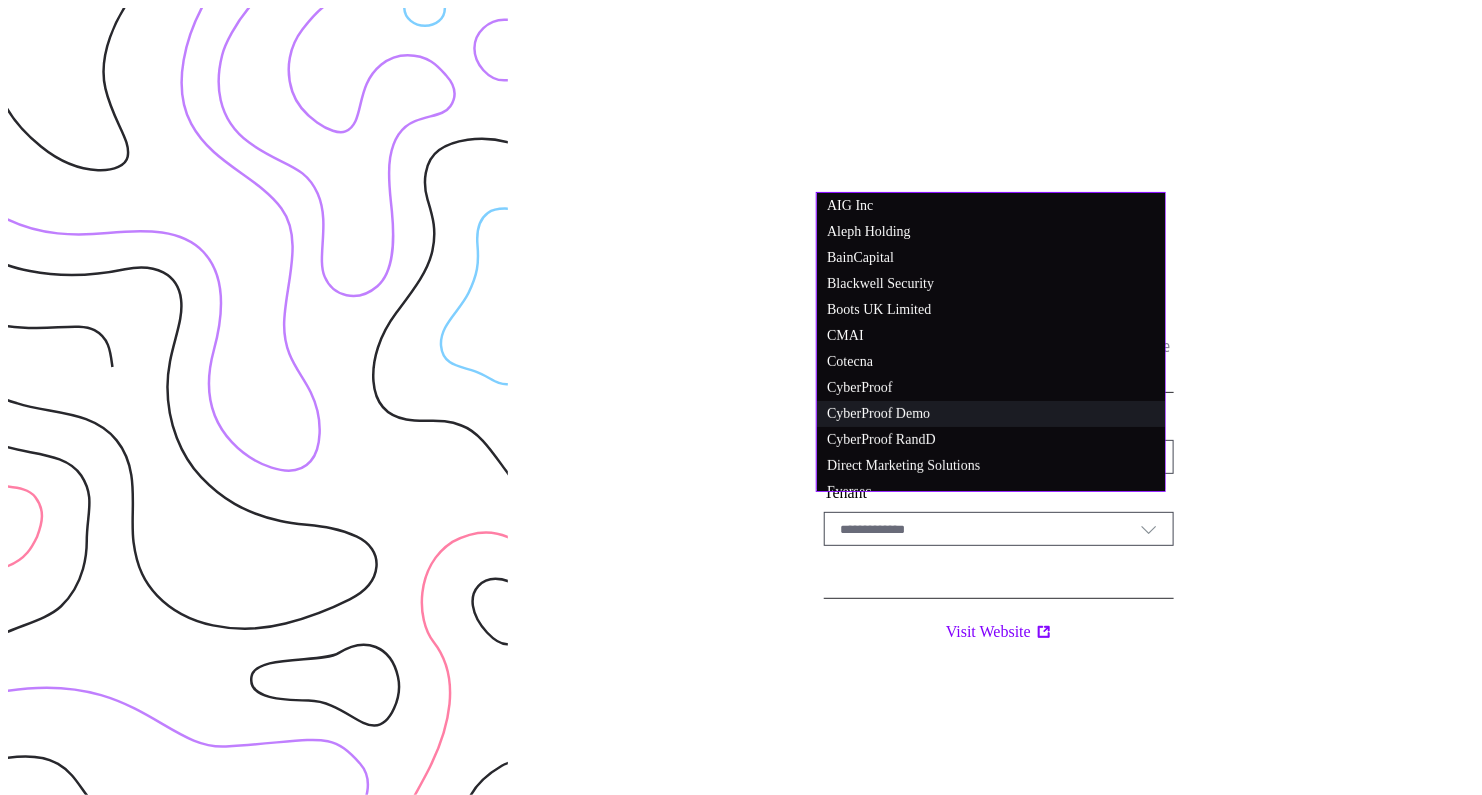 click on "CyberProof Demo" at bounding box center (991, 206) 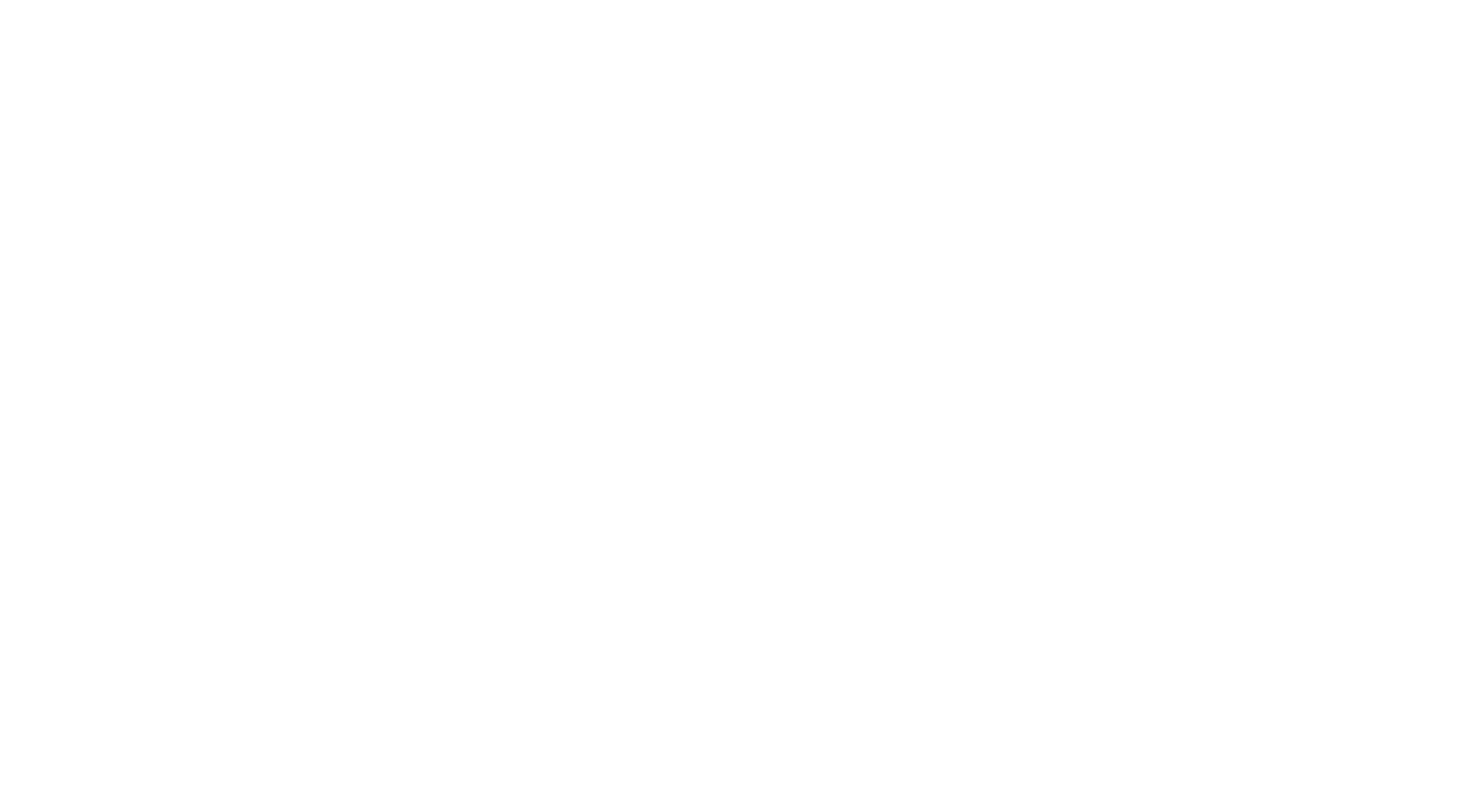 scroll, scrollTop: 0, scrollLeft: 0, axis: both 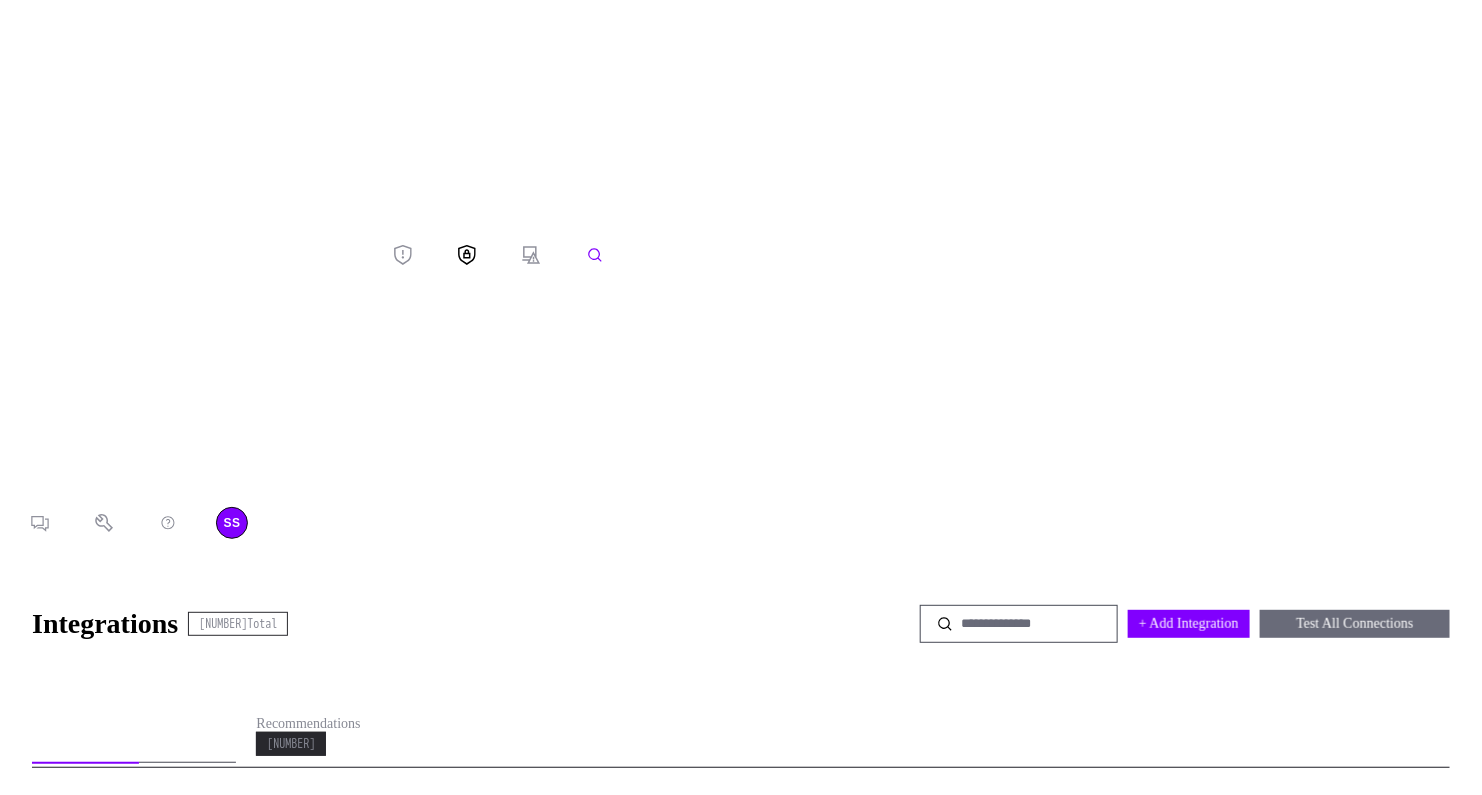 click on "Collectors" at bounding box center [188, 744] 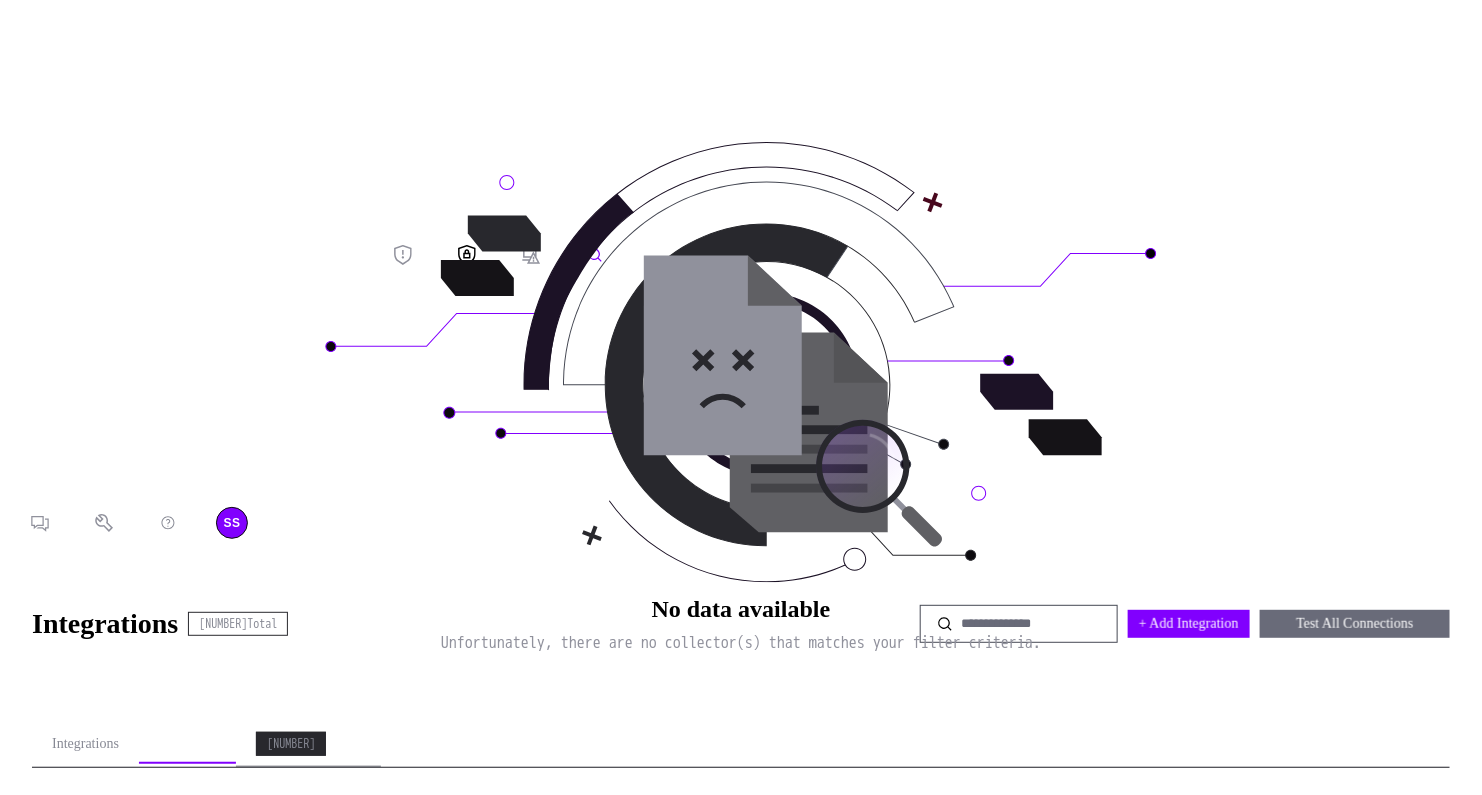 click on "Recommendations" at bounding box center (308, 724) 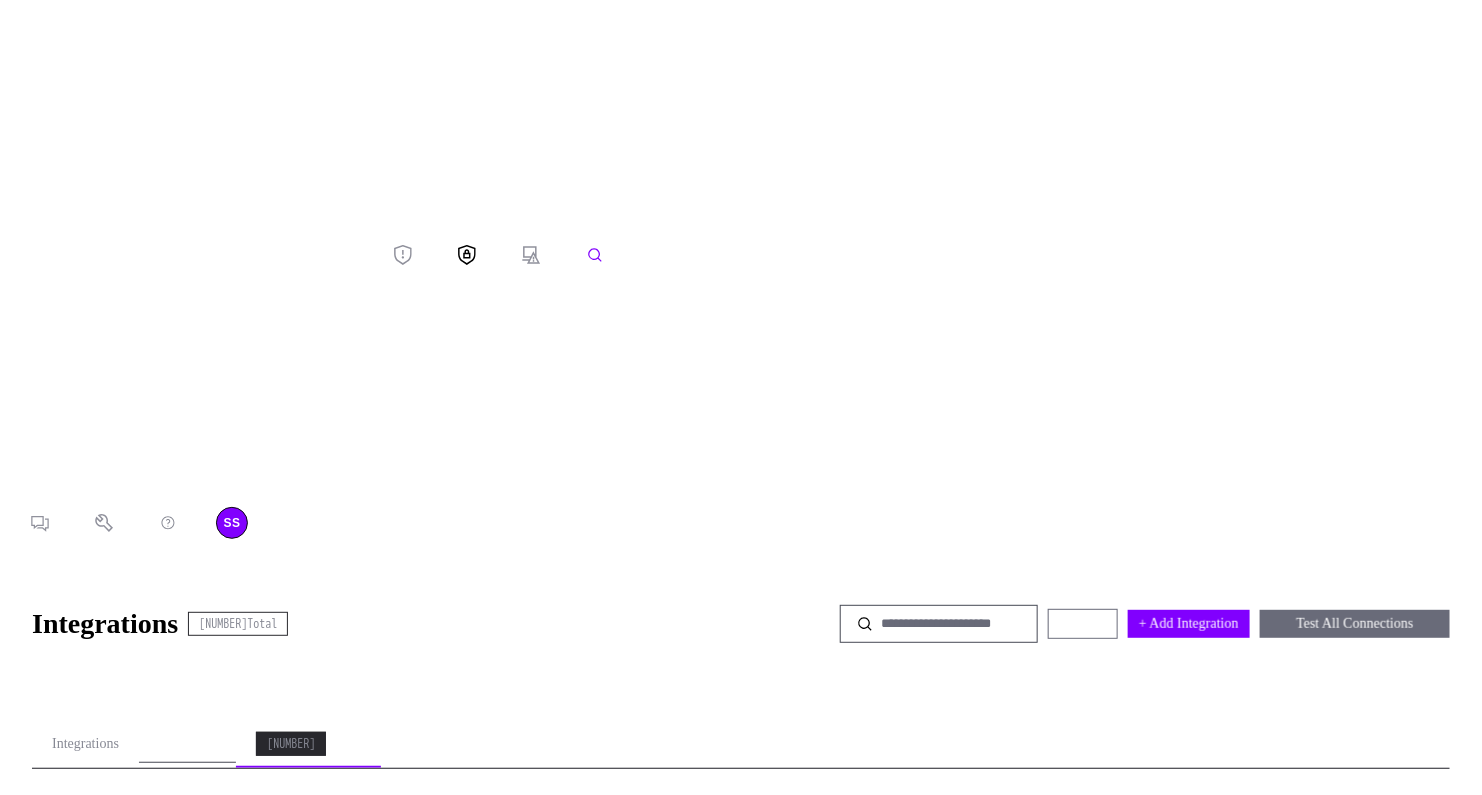 click on "Collectors" at bounding box center [188, 744] 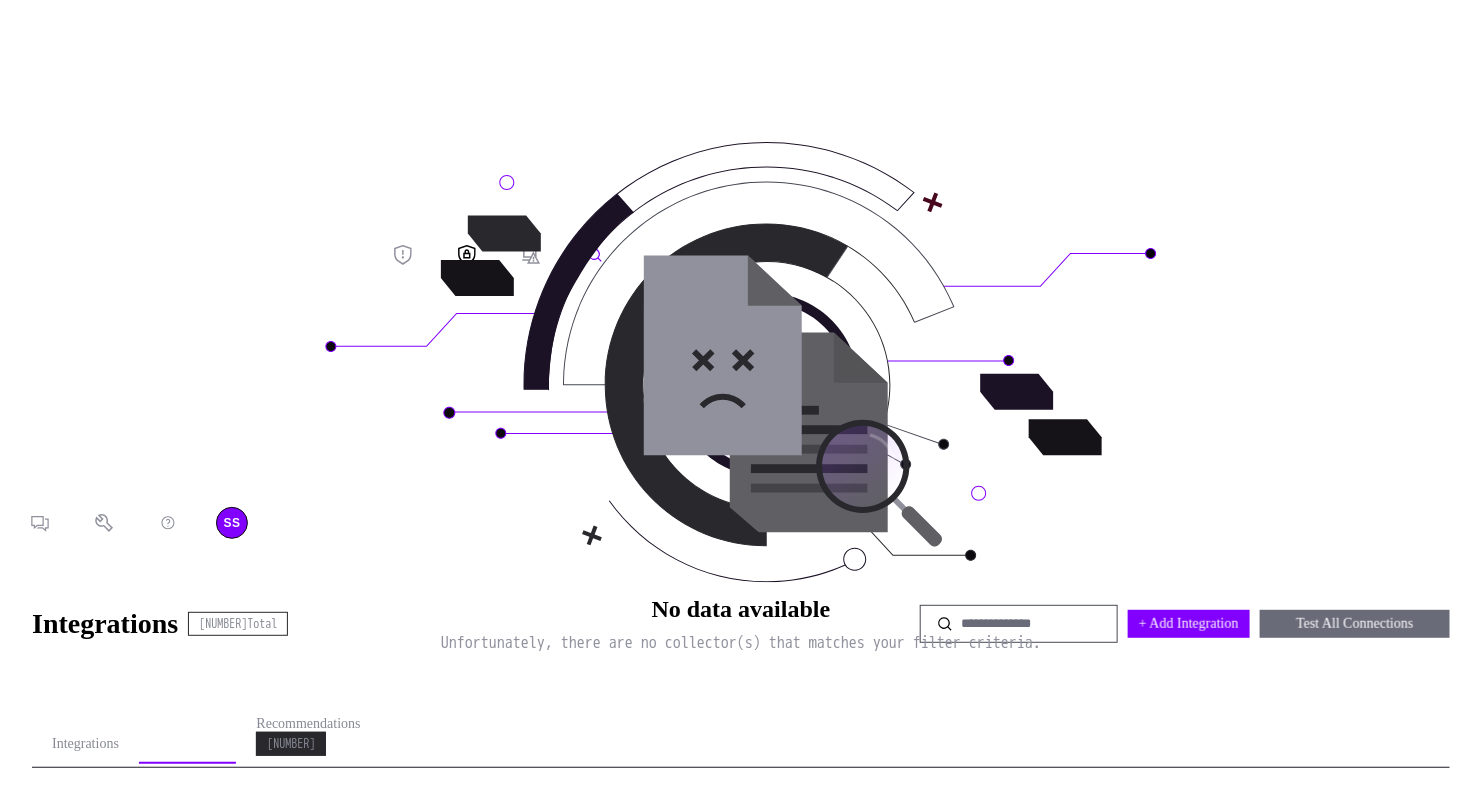 click on "Add Collector" at bounding box center [1397, 815] 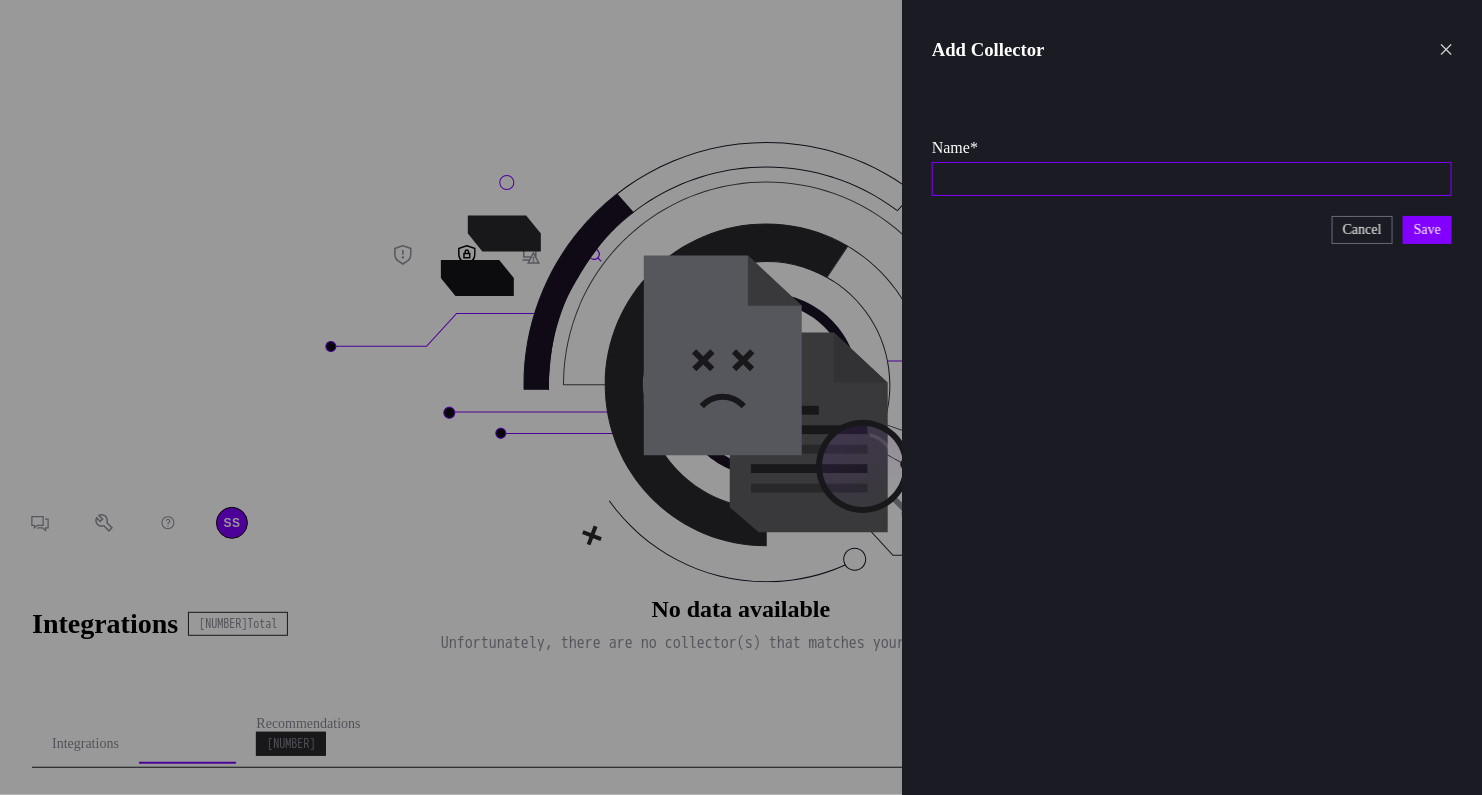 click at bounding box center [1192, 179] 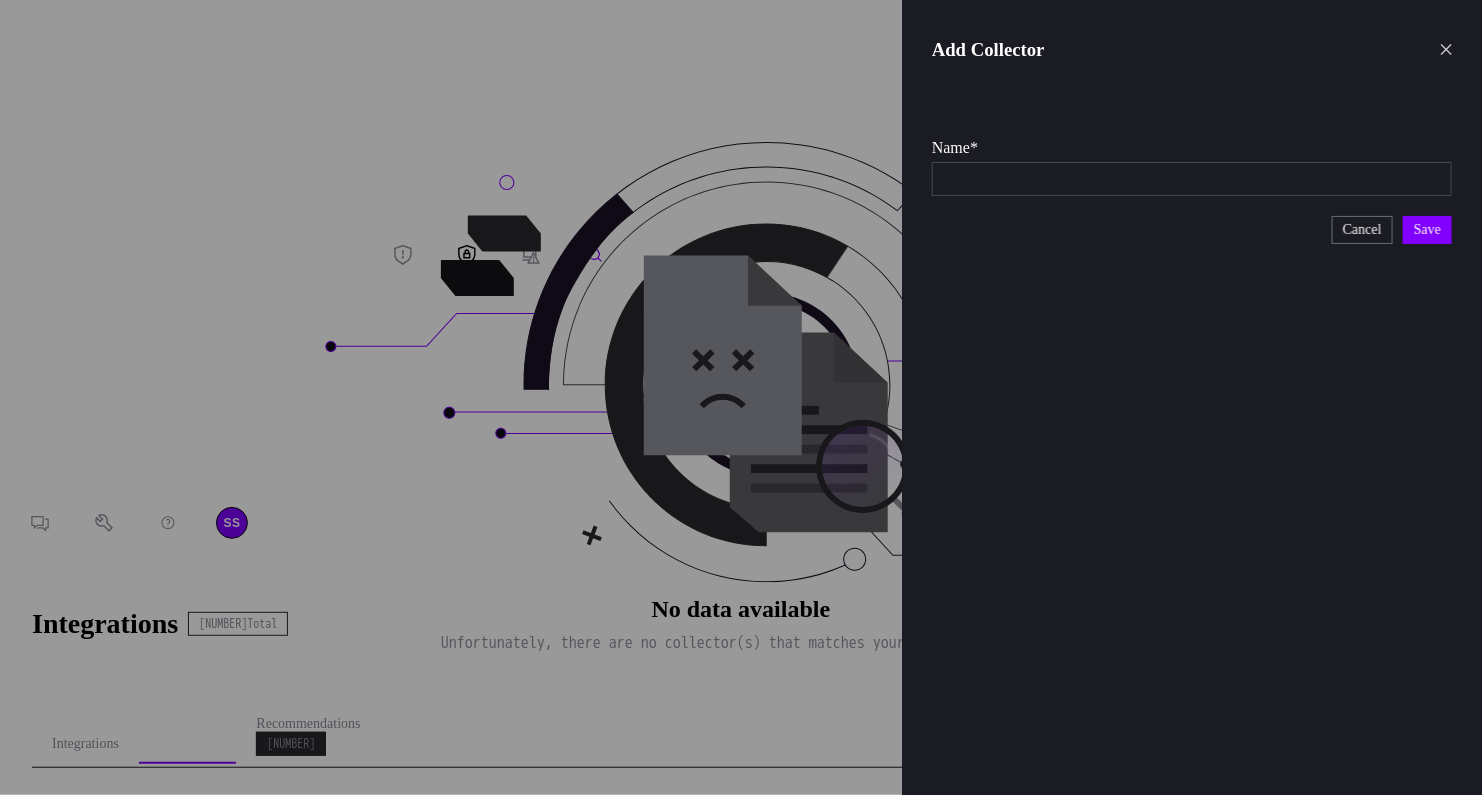 click on "Name  * Save Cancel" at bounding box center [1192, 191] 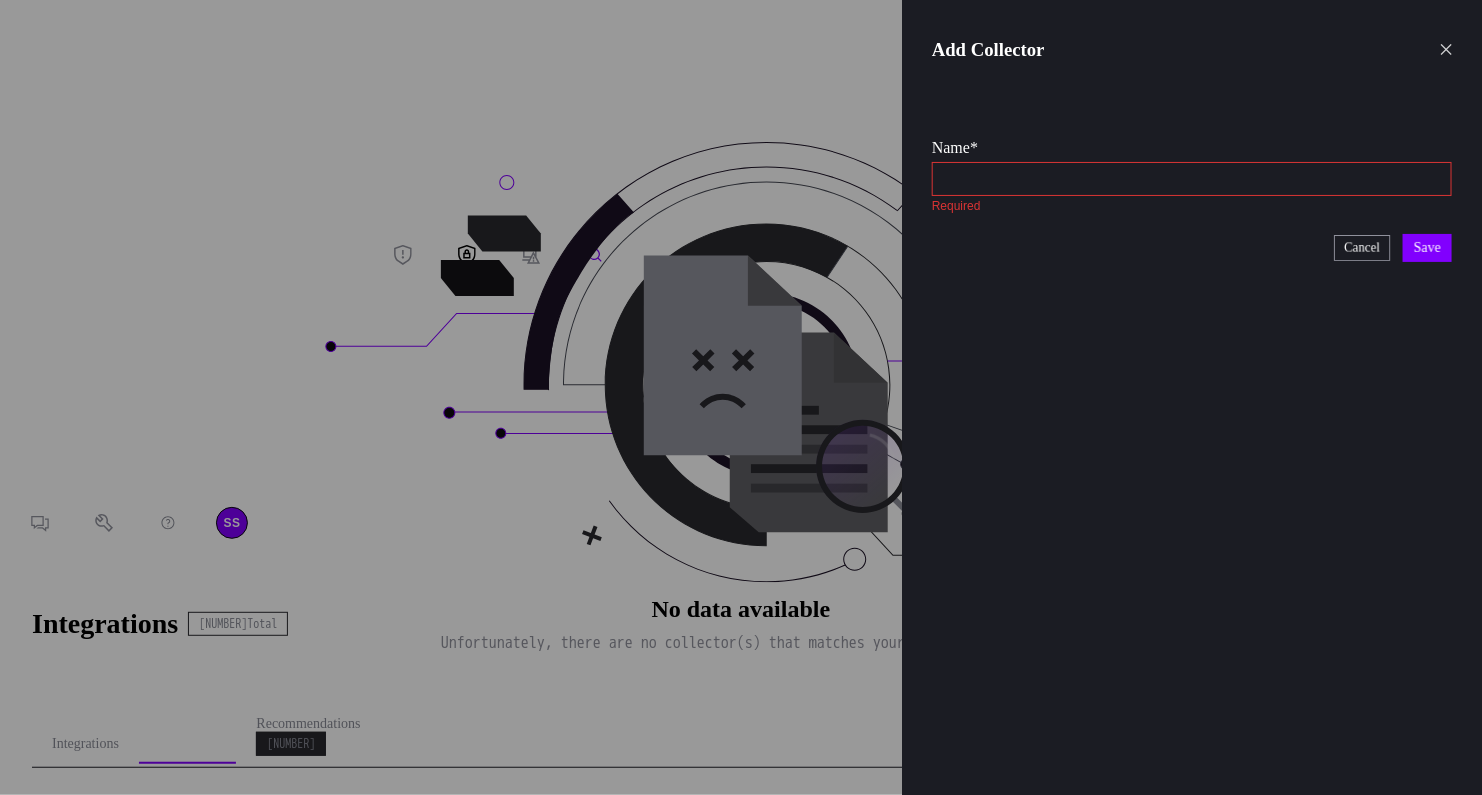 click on "Cancel" at bounding box center [1362, 249] 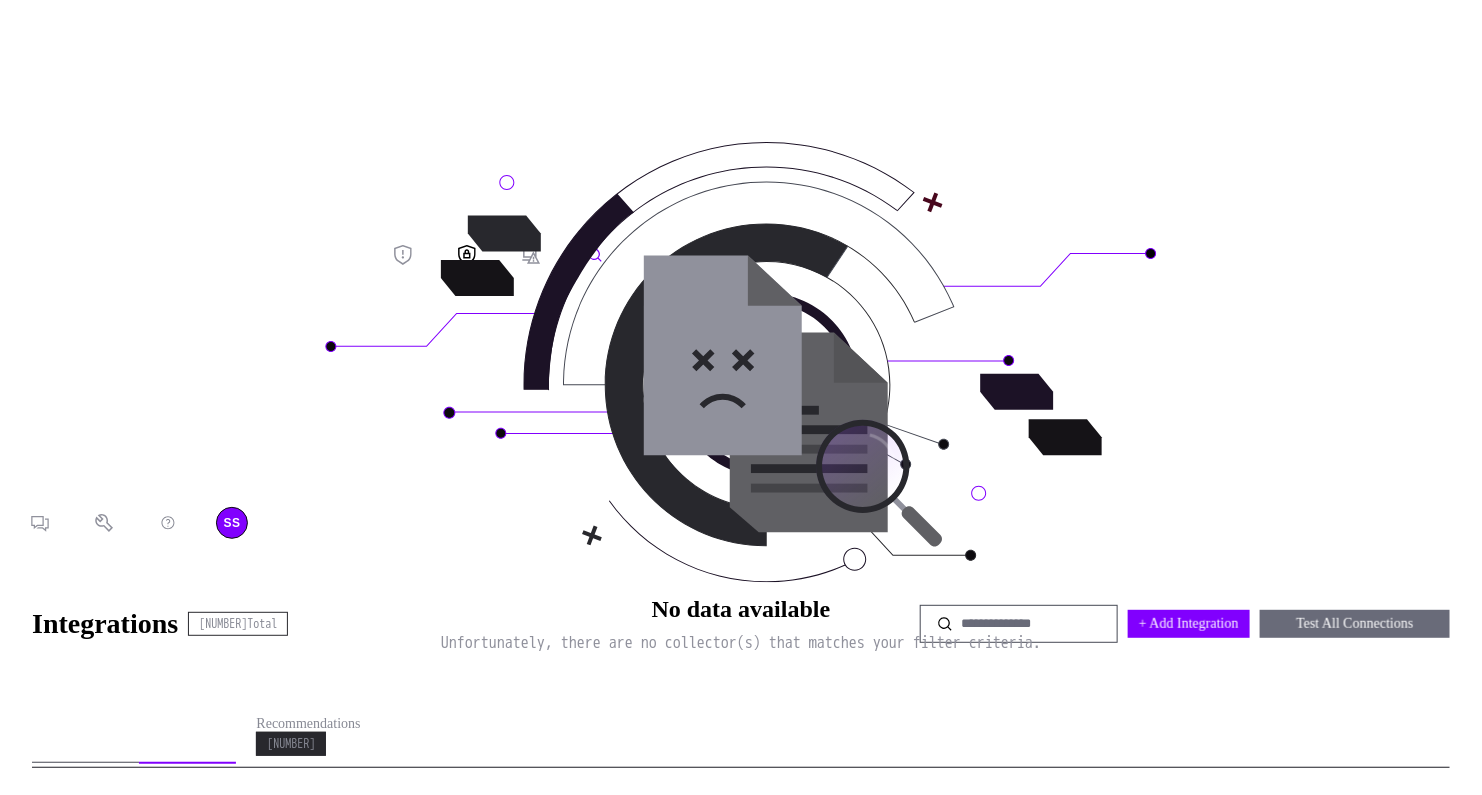 click on "Integrations" at bounding box center (85, 744) 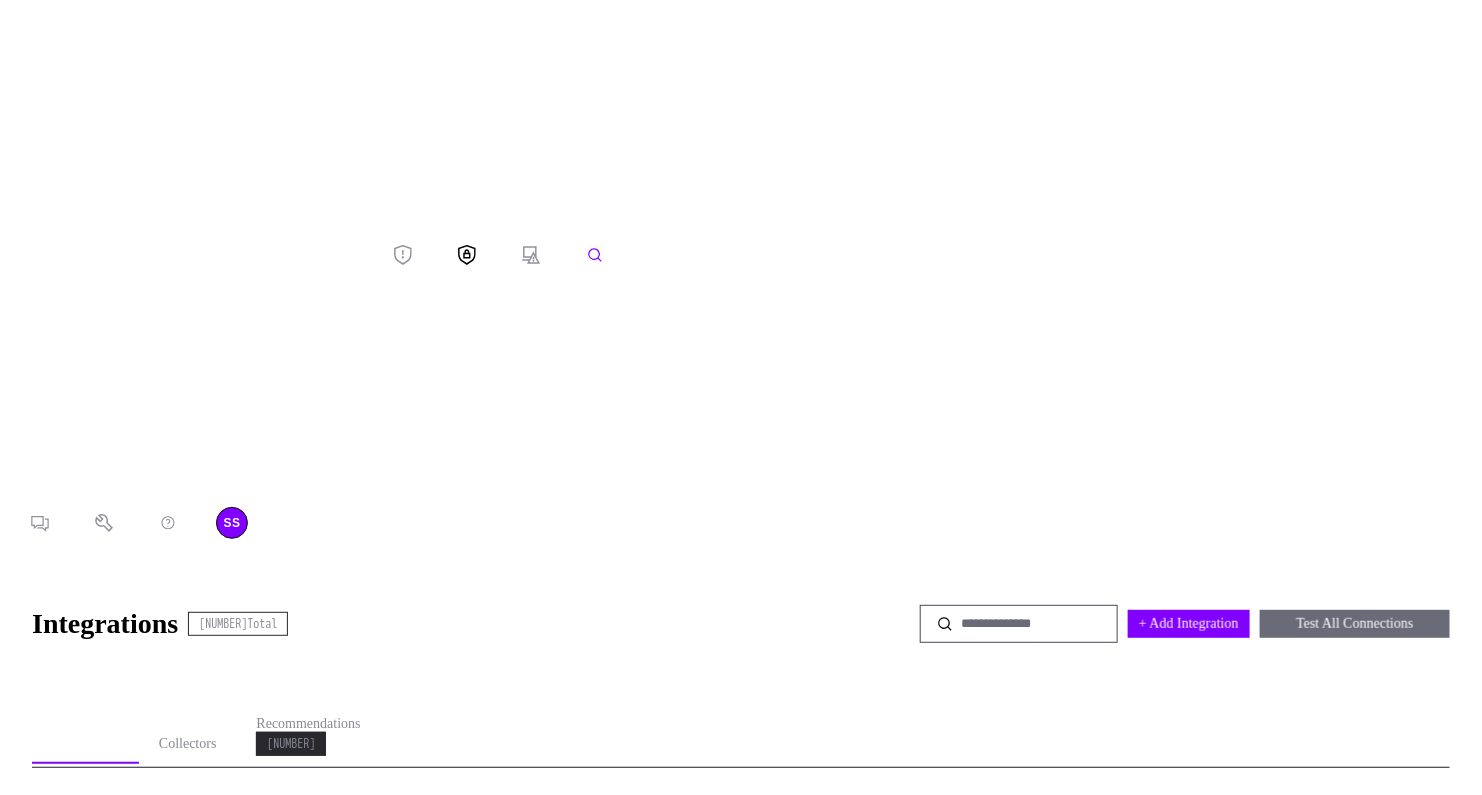 click at bounding box center (925, 820) 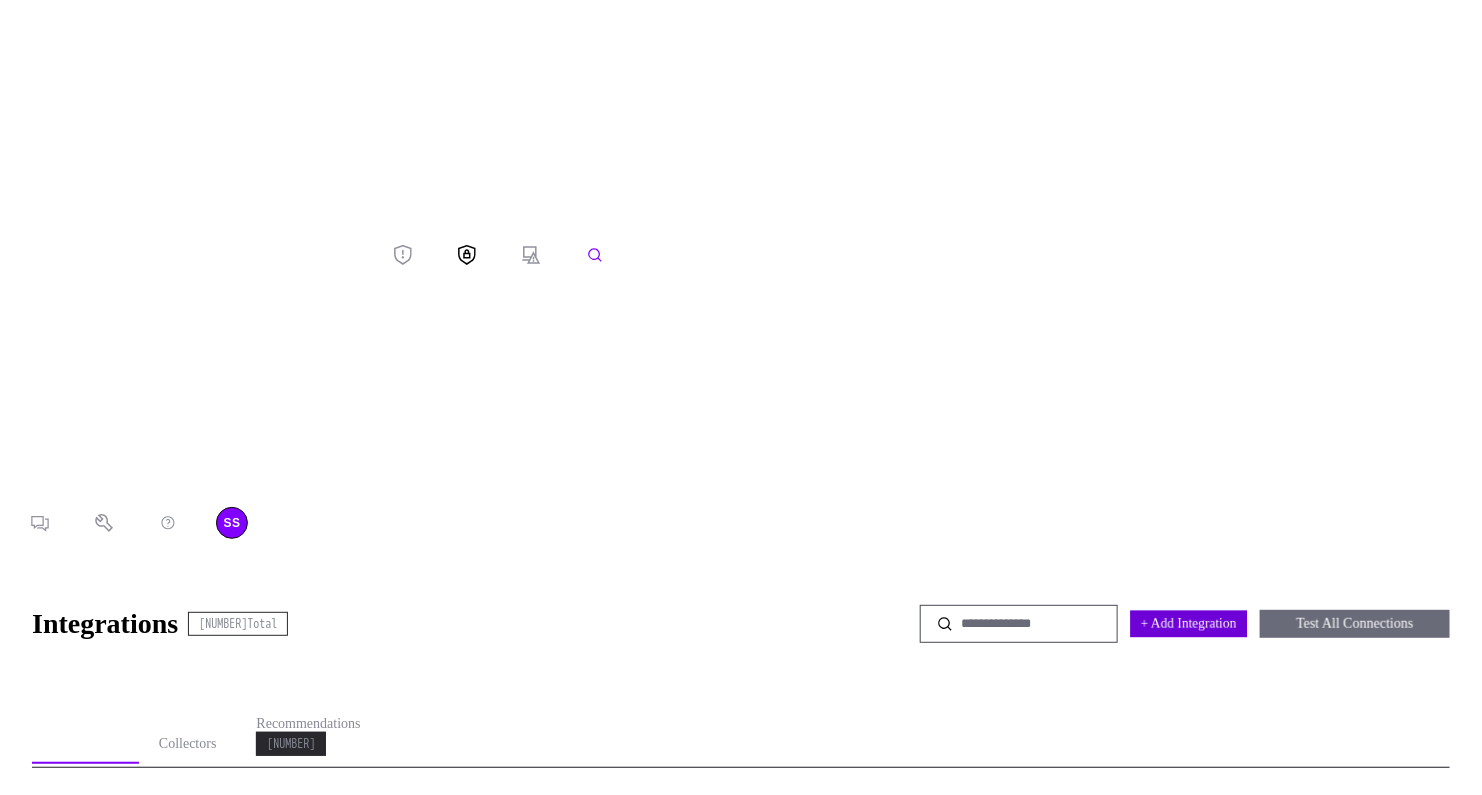 click on "+ Add Integration" at bounding box center [1189, 623] 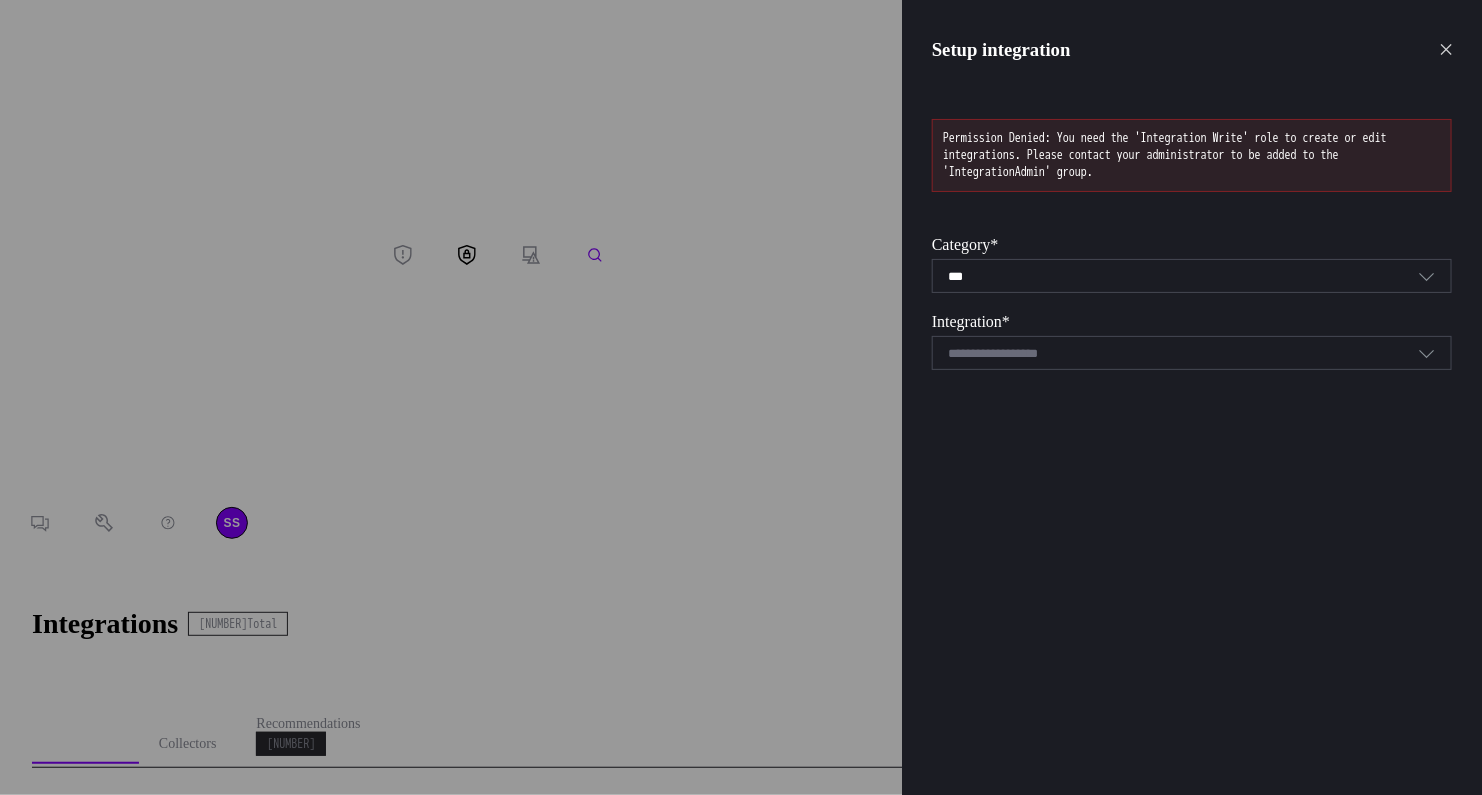 click at bounding box center [1019, 354] 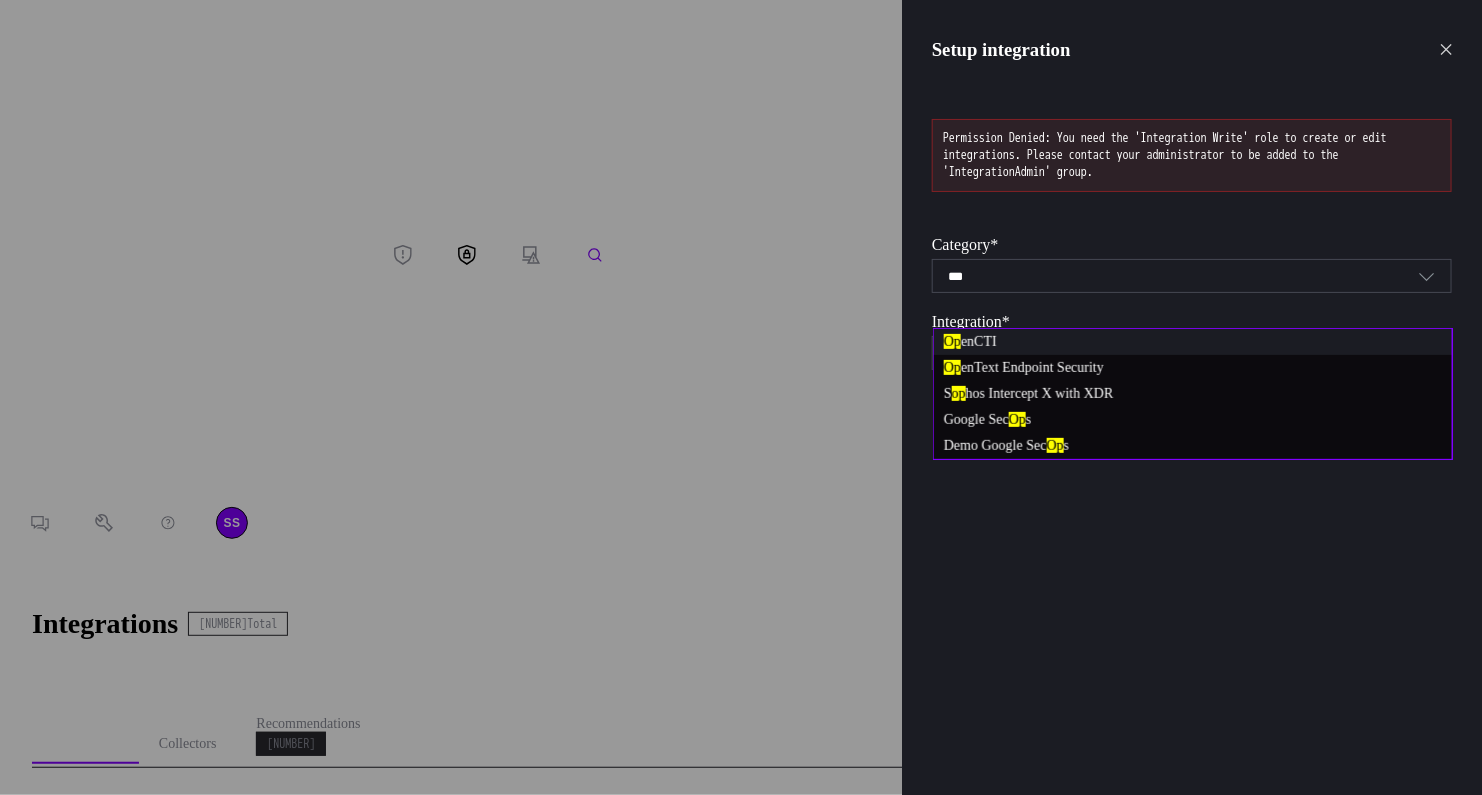 type on "**" 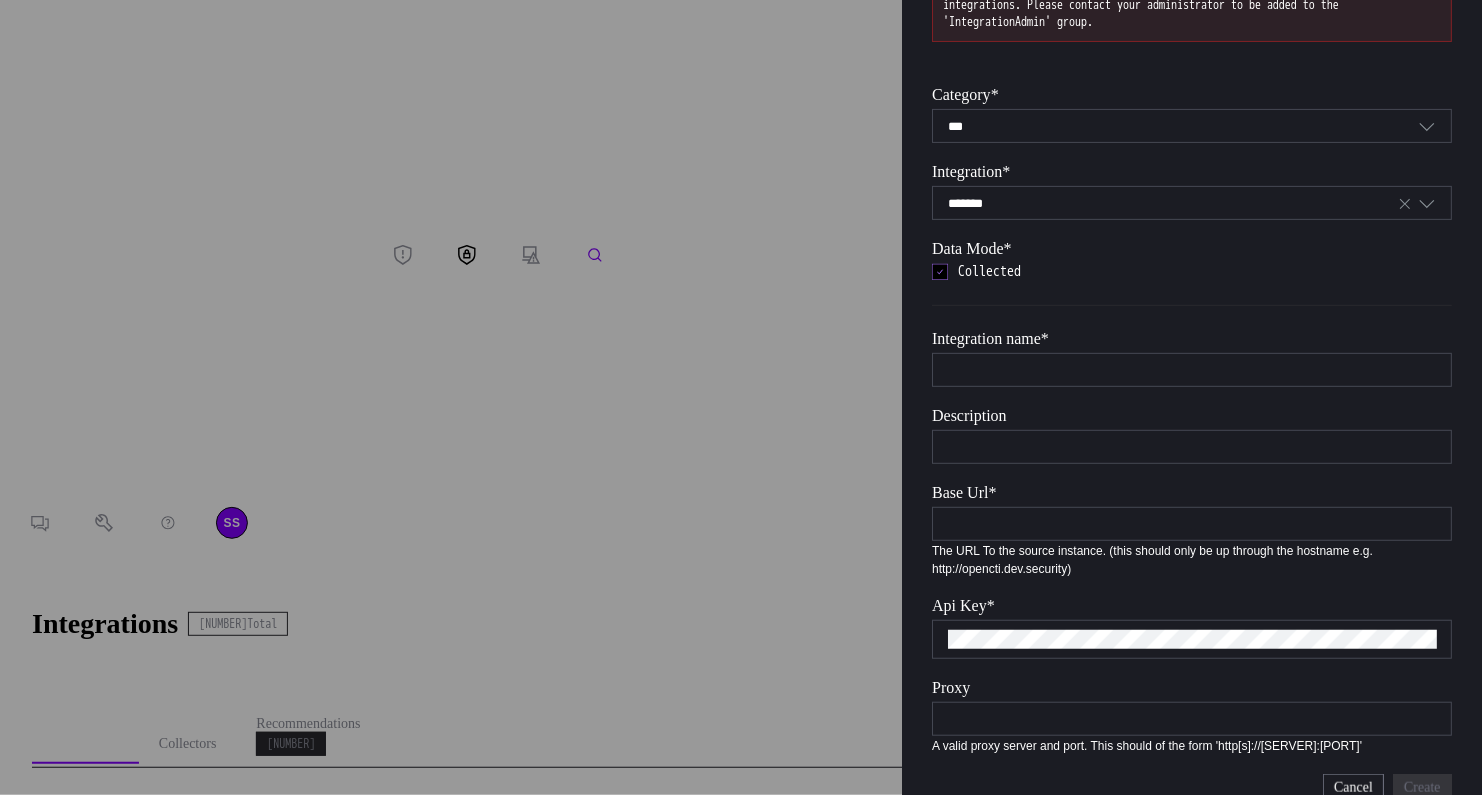 scroll, scrollTop: 0, scrollLeft: 0, axis: both 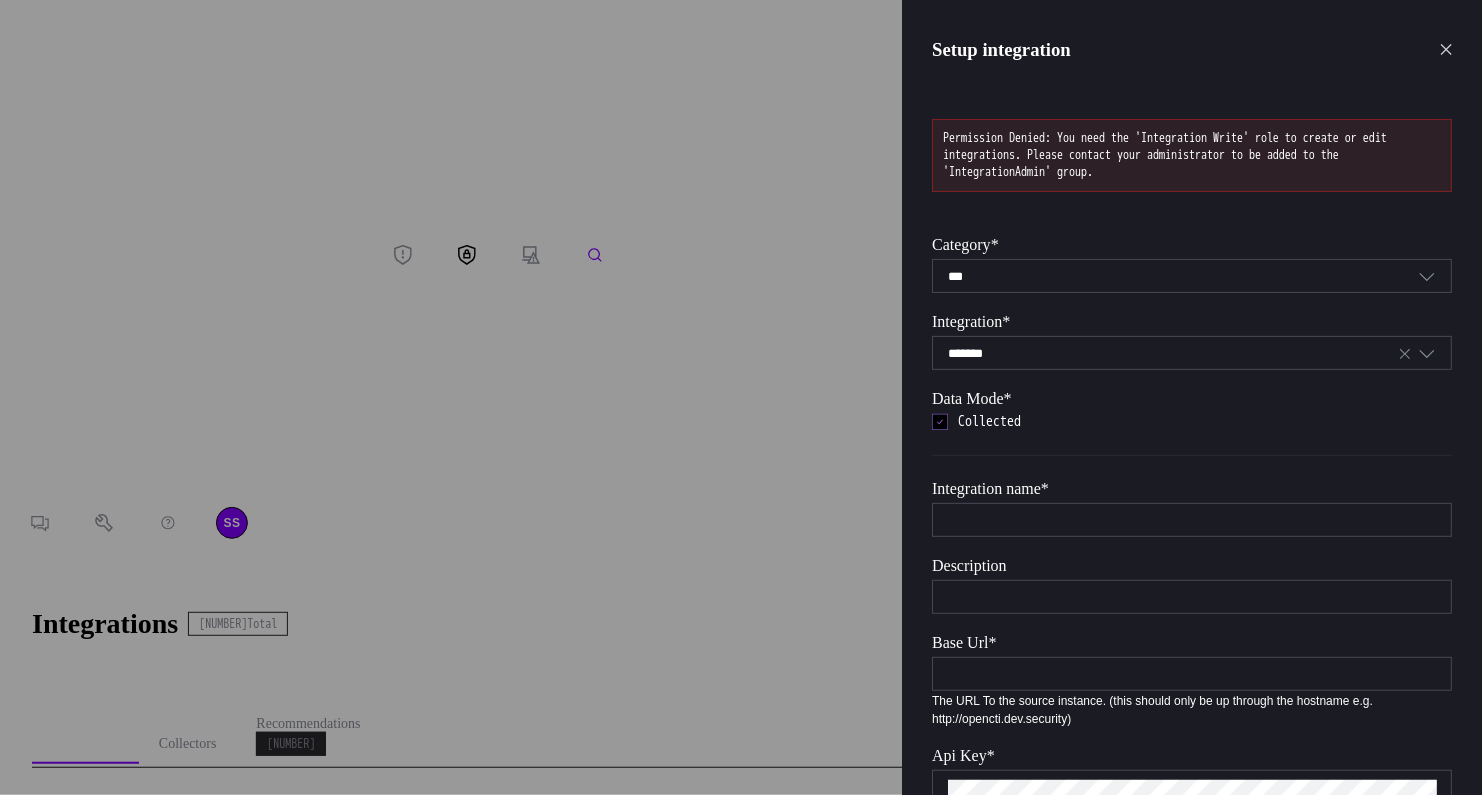 click on "✕" at bounding box center (1446, 50) 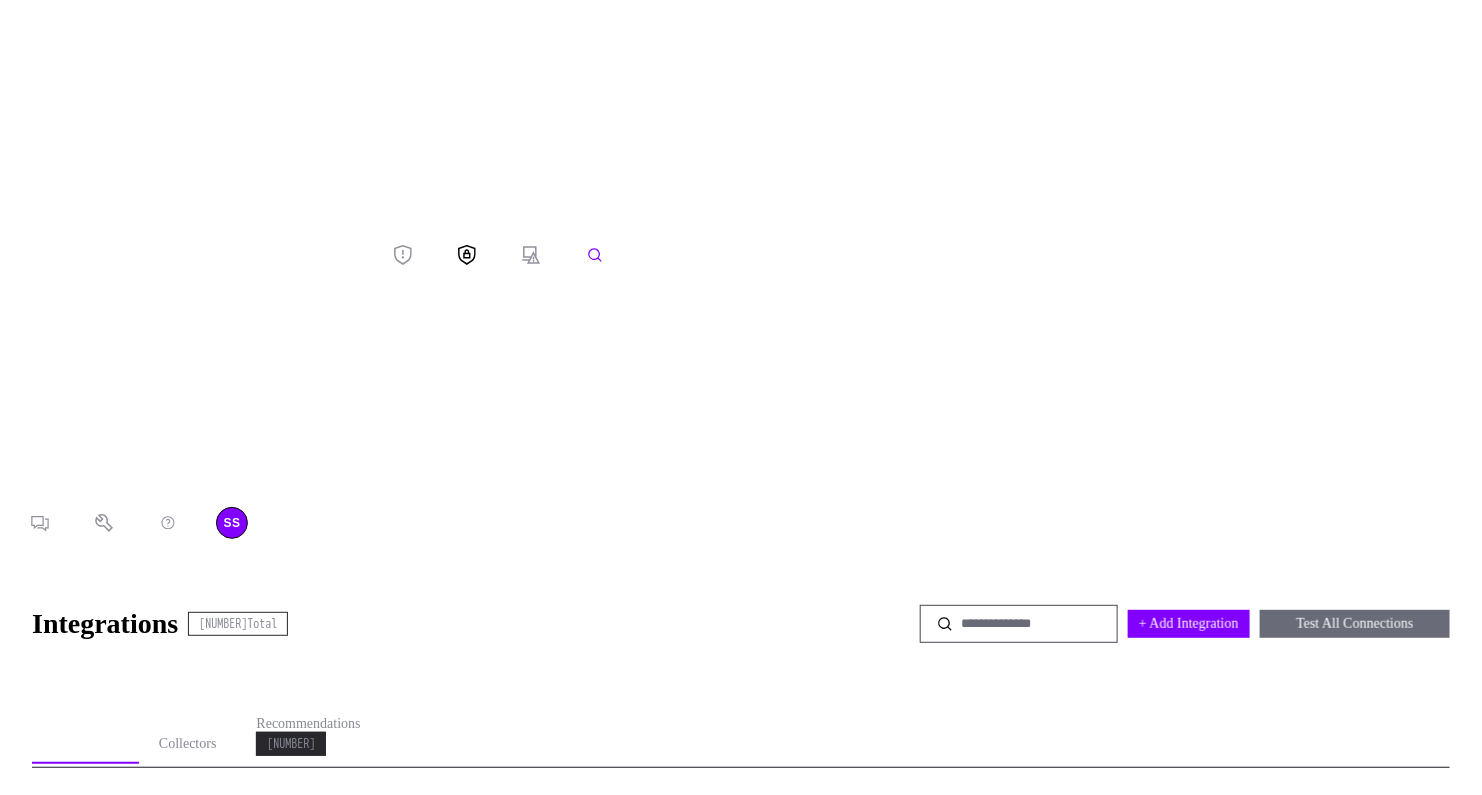 scroll, scrollTop: 0, scrollLeft: 0, axis: both 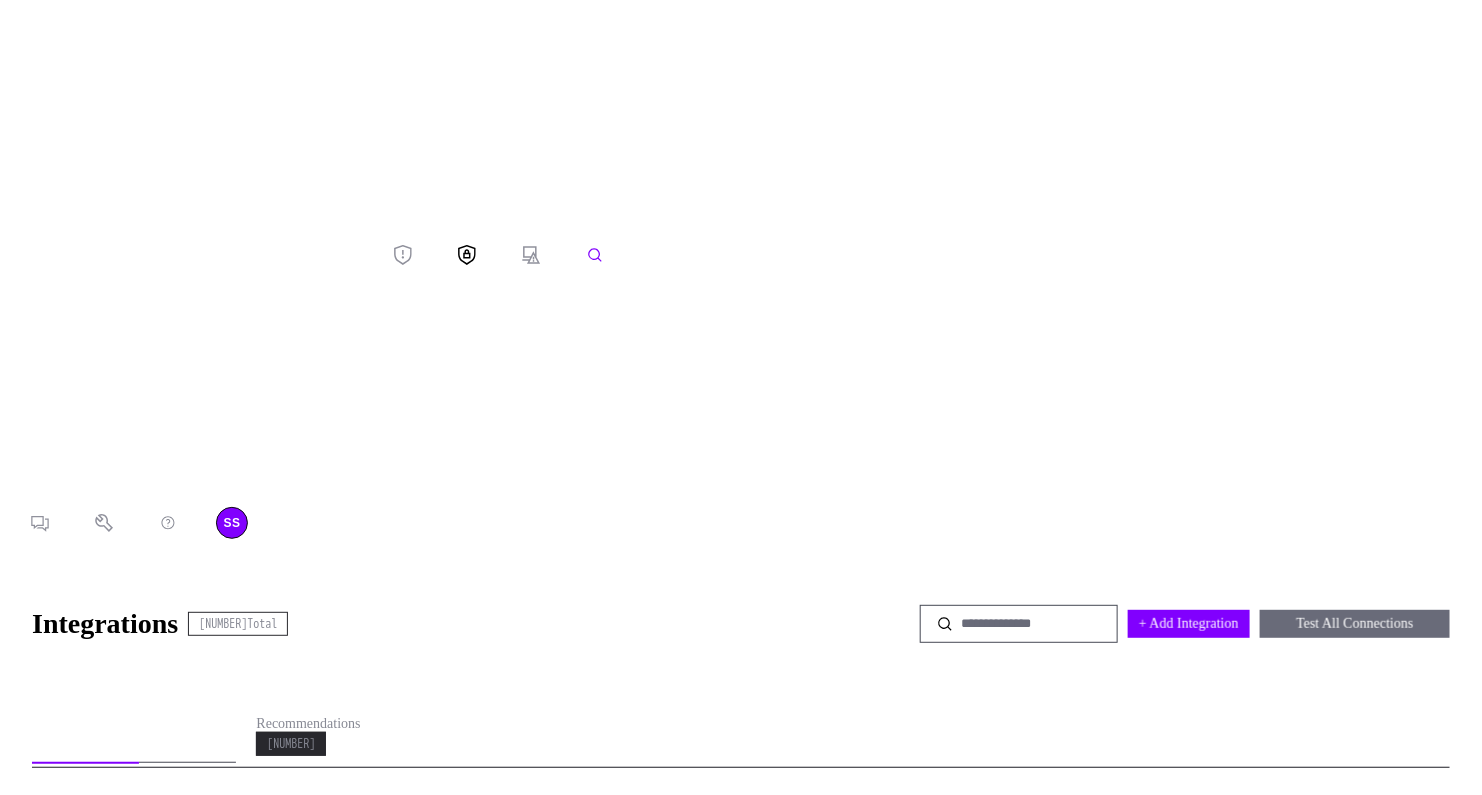 click on "Collectors" at bounding box center (188, 744) 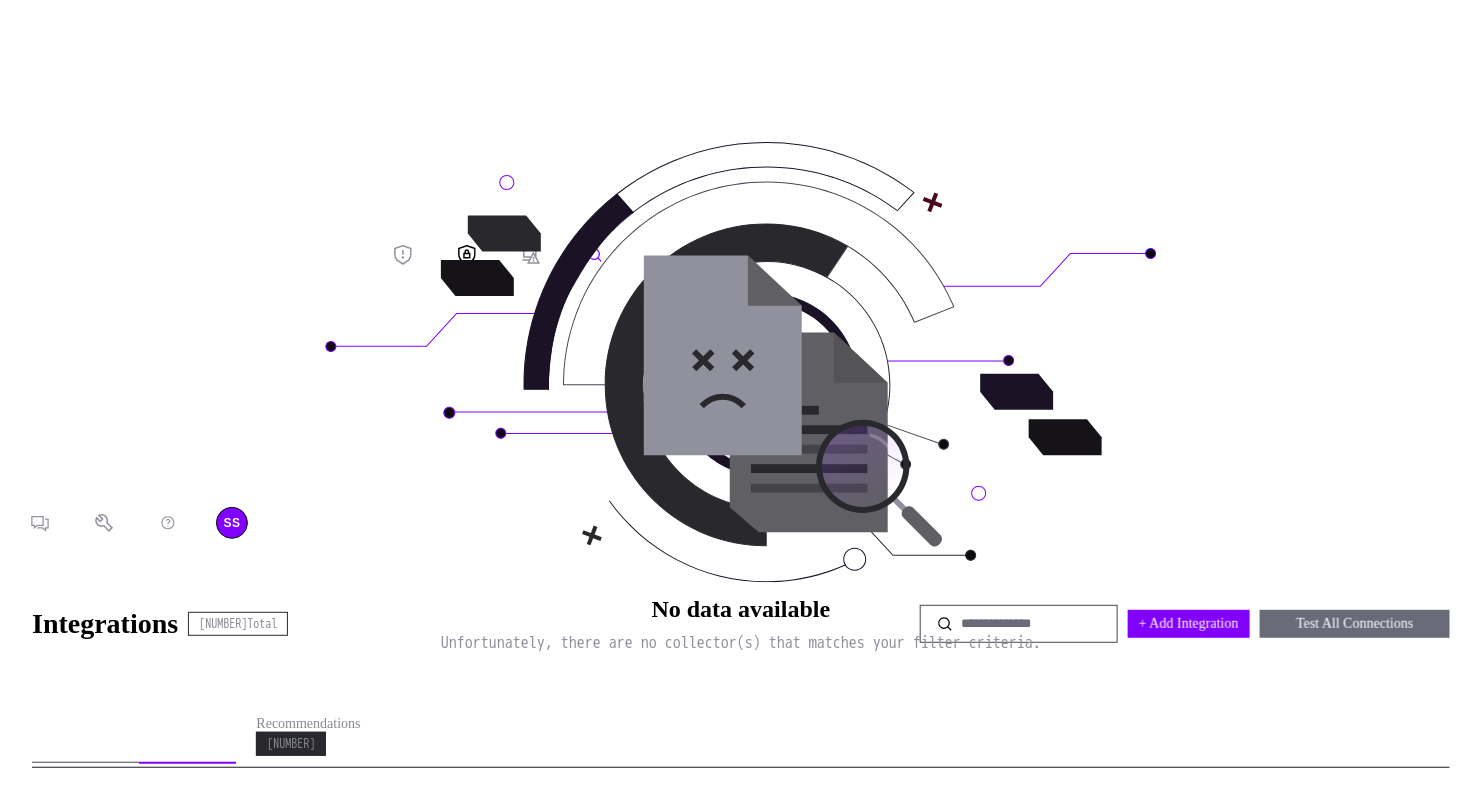 click on "Integrations" at bounding box center (85, 744) 